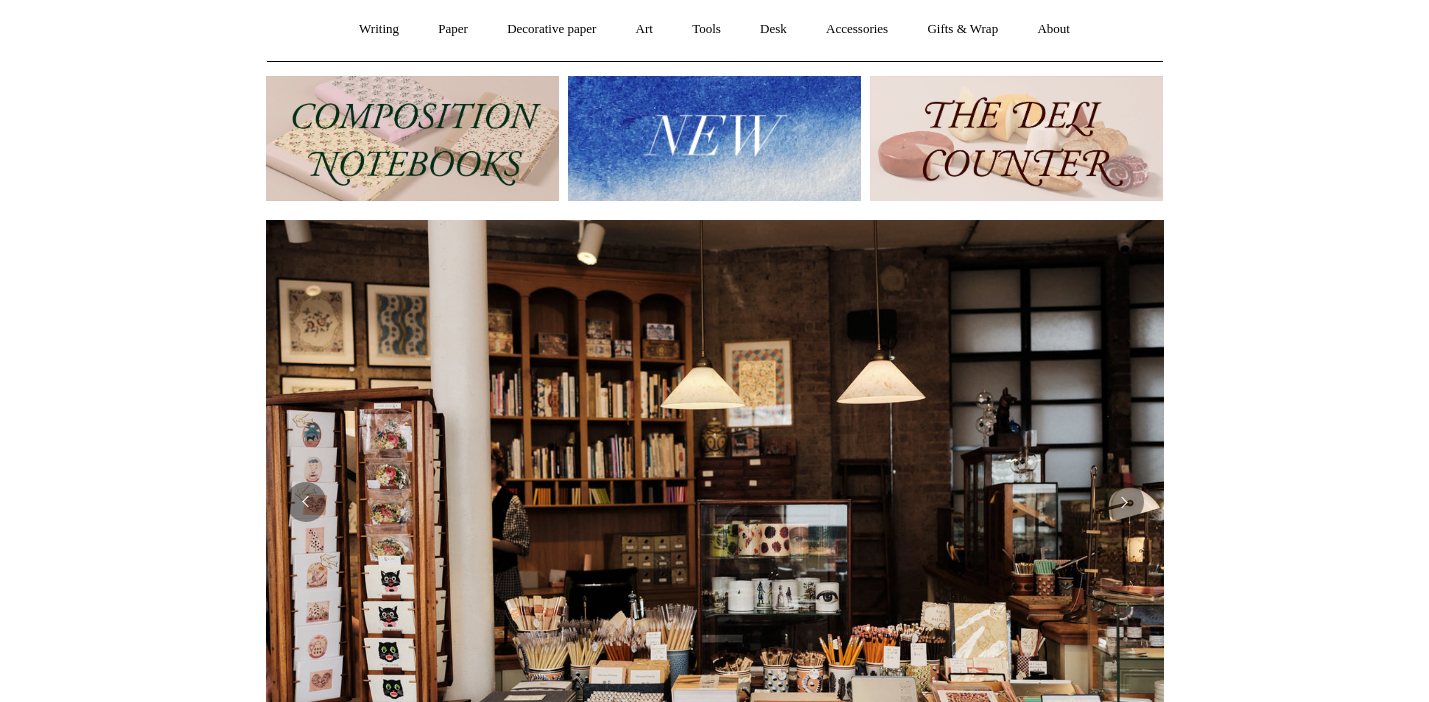 scroll, scrollTop: 0, scrollLeft: 0, axis: both 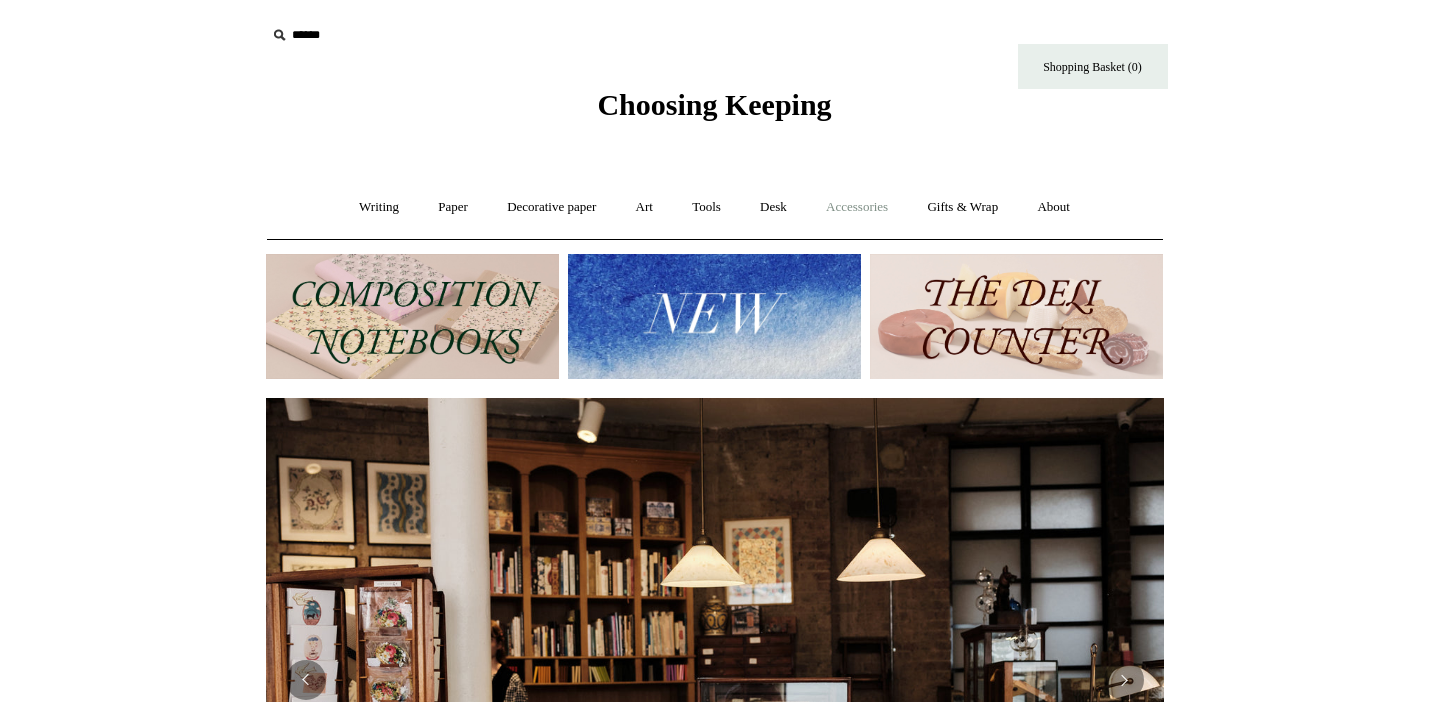 click on "Accessories +" at bounding box center [857, 207] 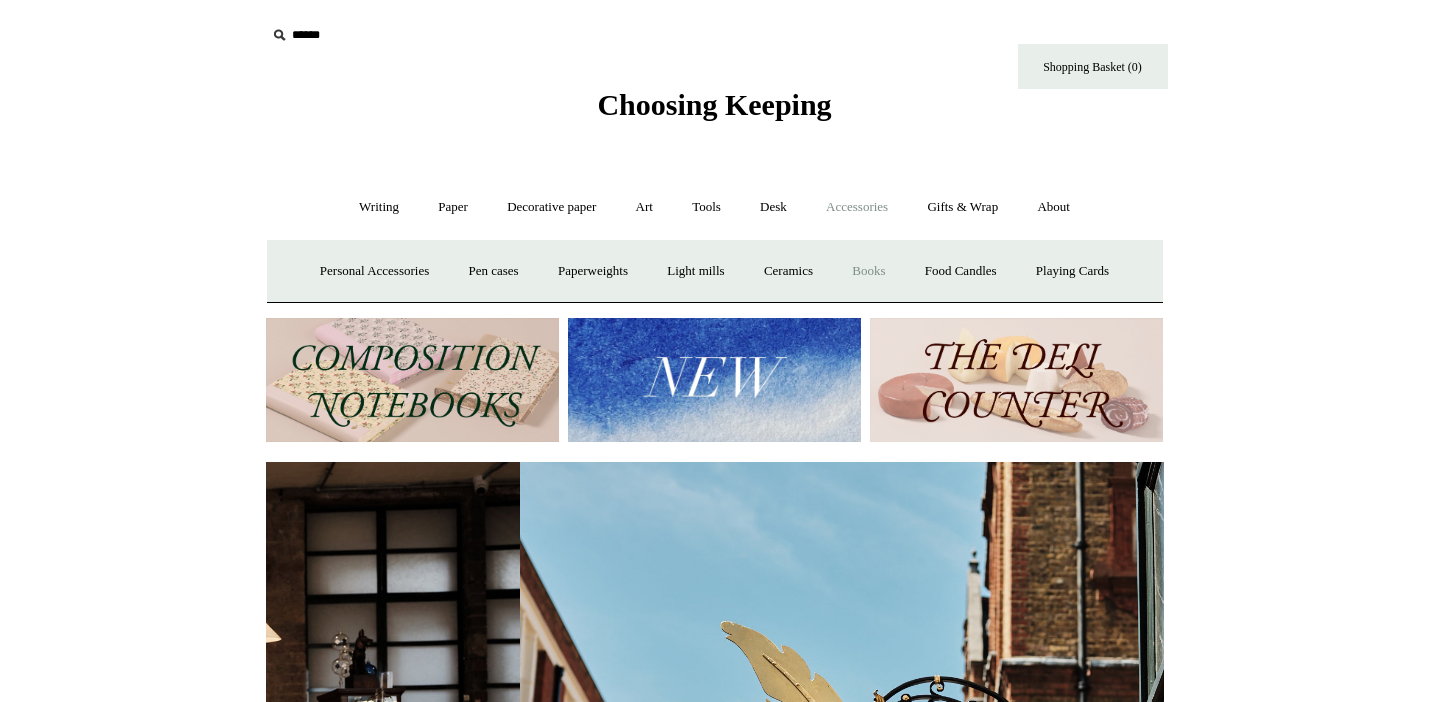 scroll, scrollTop: 0, scrollLeft: 898, axis: horizontal 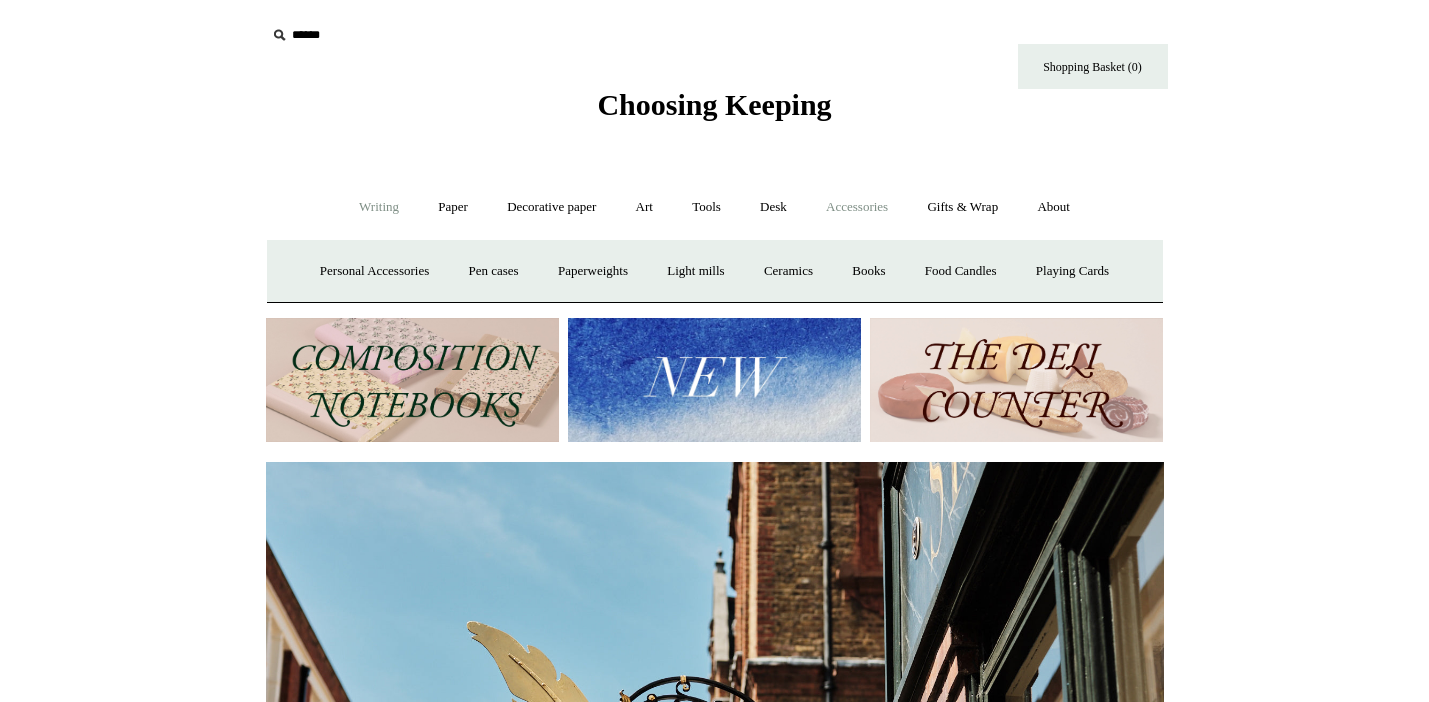 click on "Writing +" at bounding box center (379, 207) 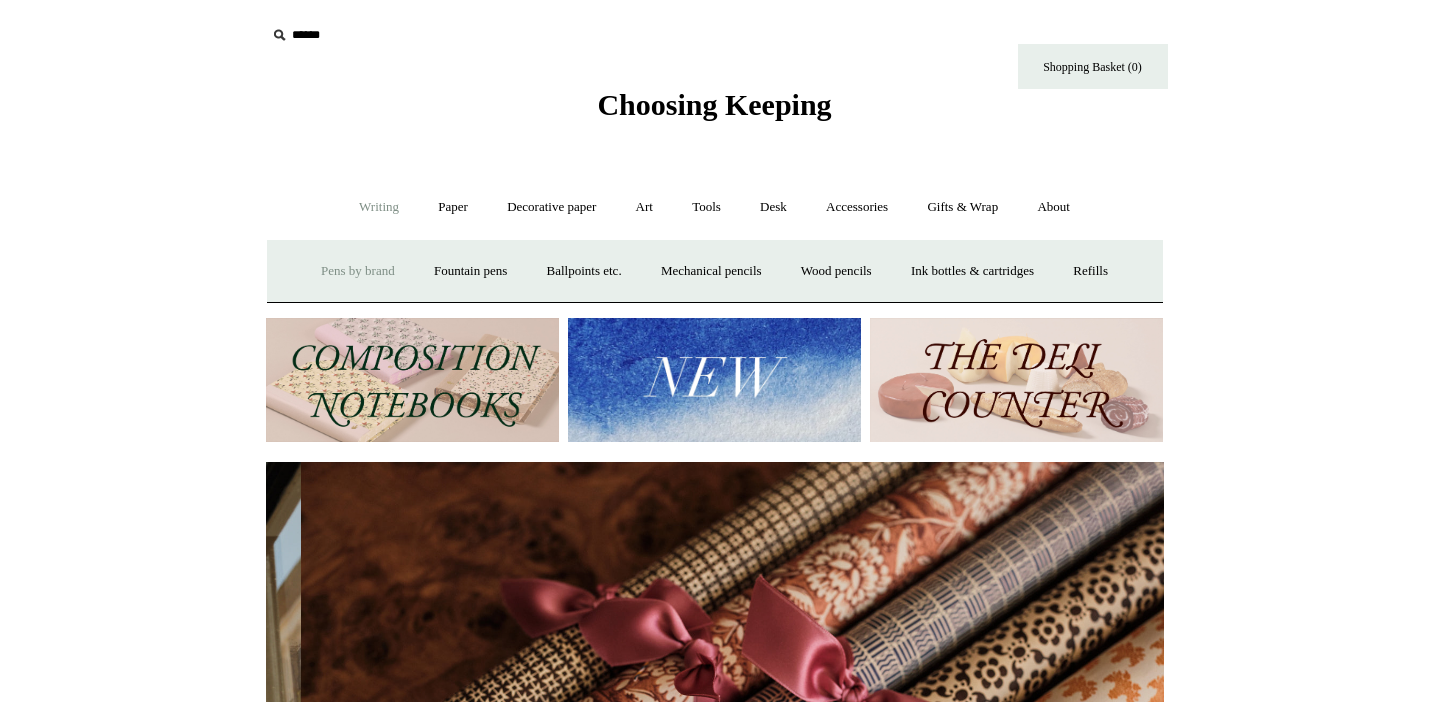 scroll, scrollTop: 0, scrollLeft: 1796, axis: horizontal 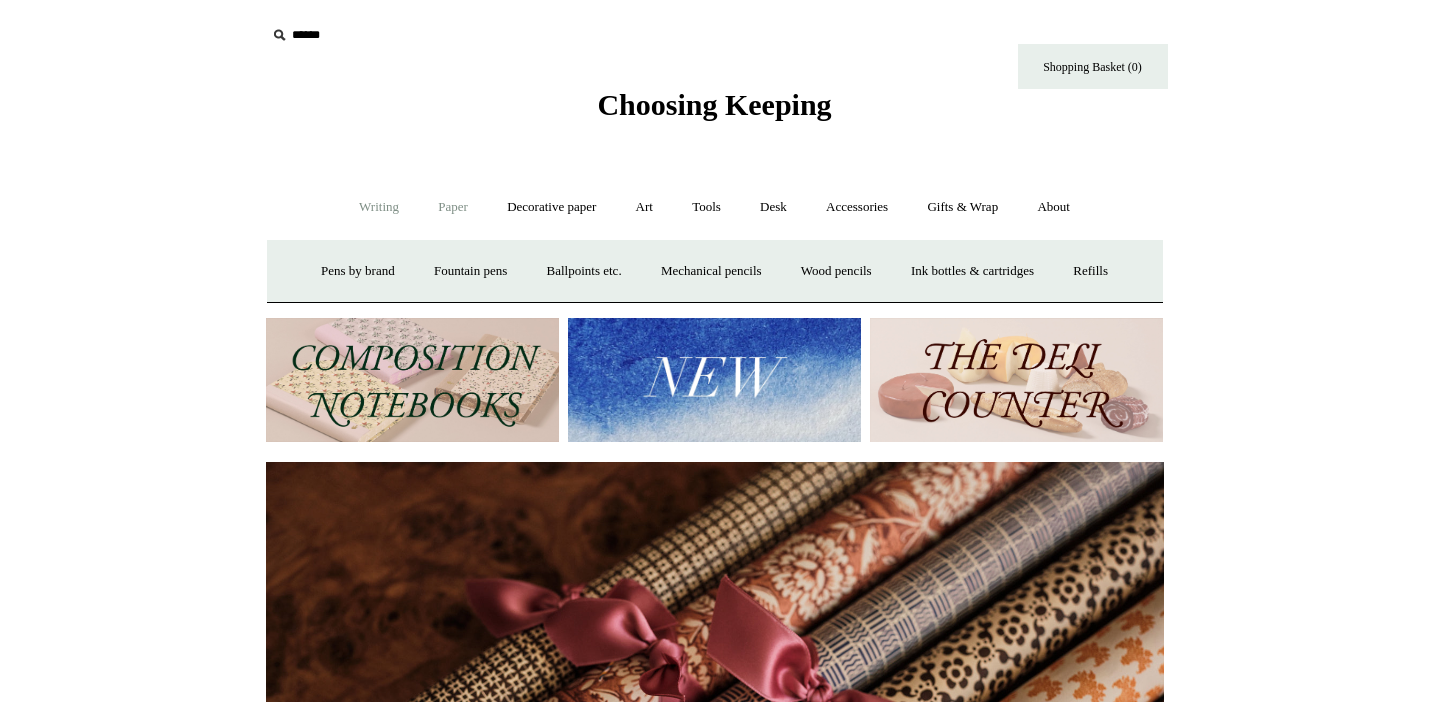click on "Paper +" at bounding box center (453, 207) 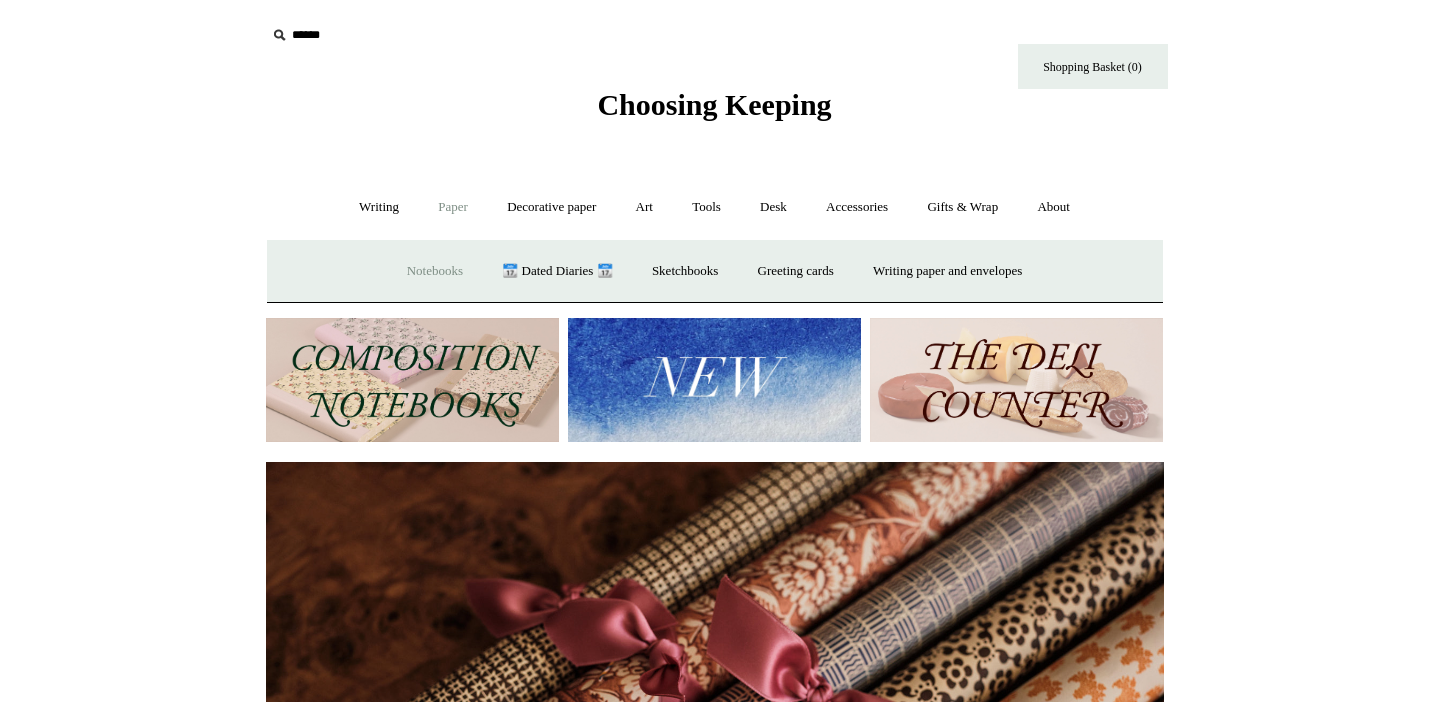 click on "Notebooks +" at bounding box center [435, 271] 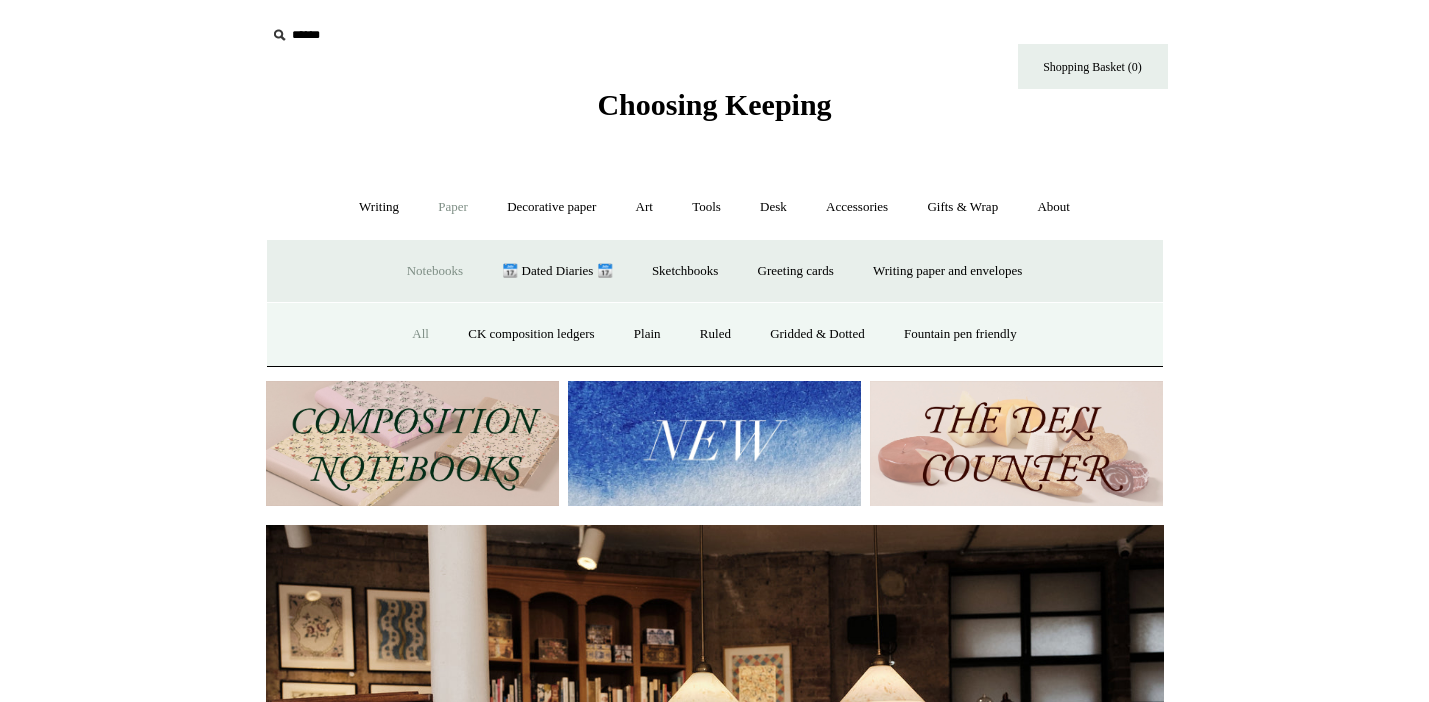scroll, scrollTop: 0, scrollLeft: 0, axis: both 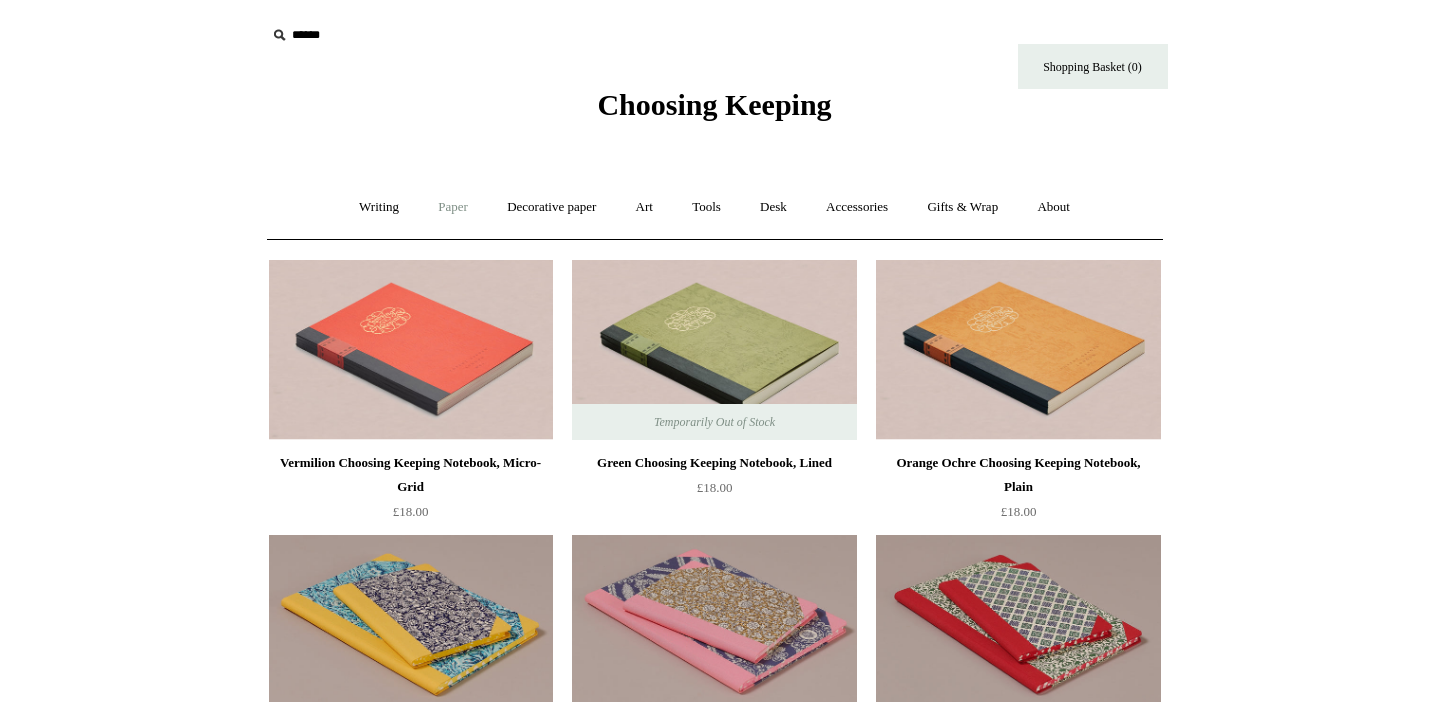 click on "Paper +" at bounding box center [453, 207] 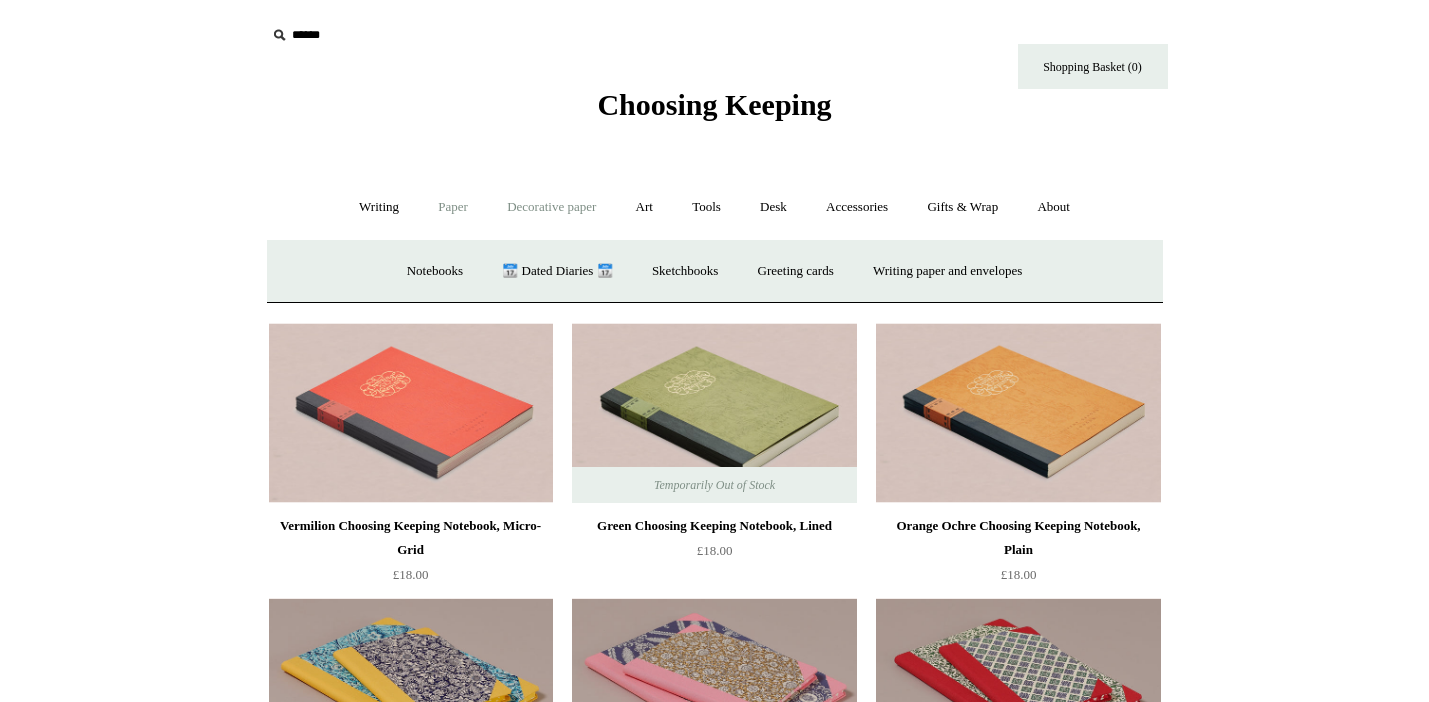 click on "Decorative paper +" at bounding box center (551, 207) 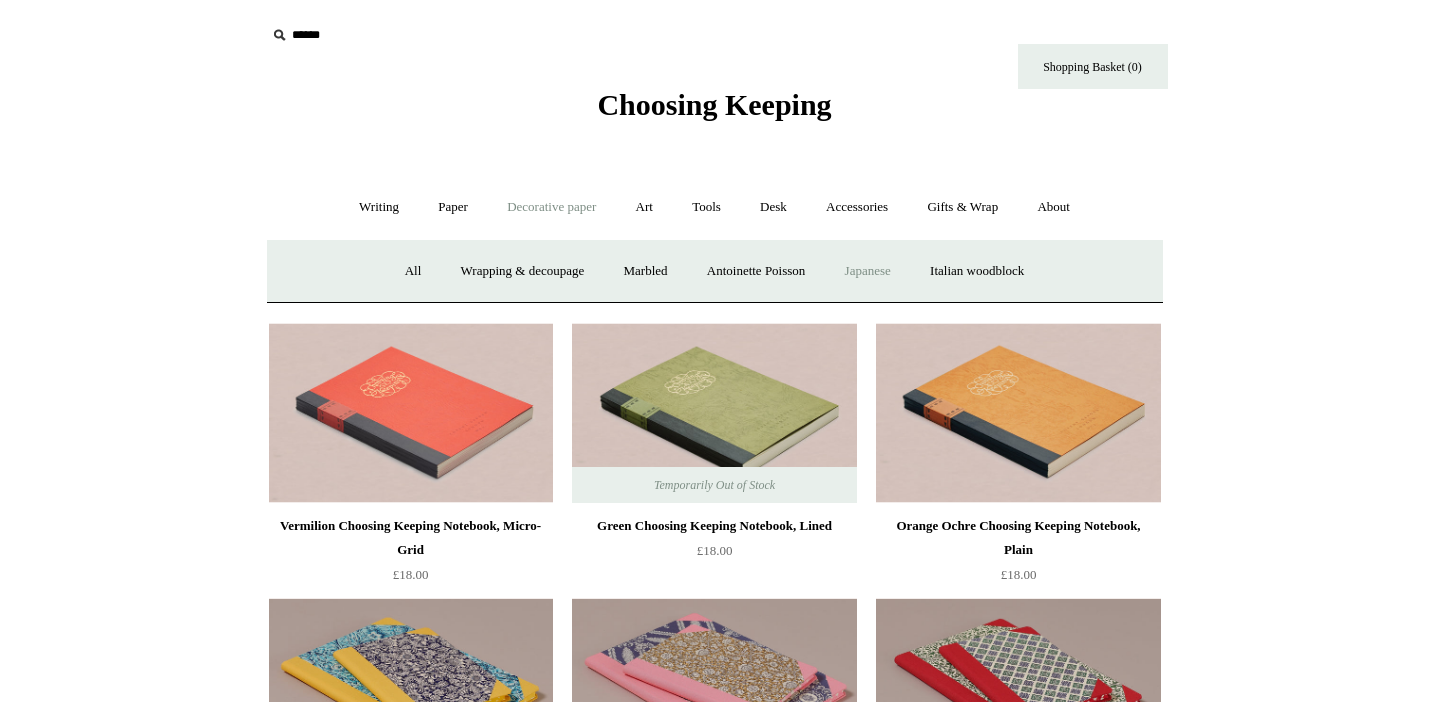click on "Japanese" at bounding box center (868, 271) 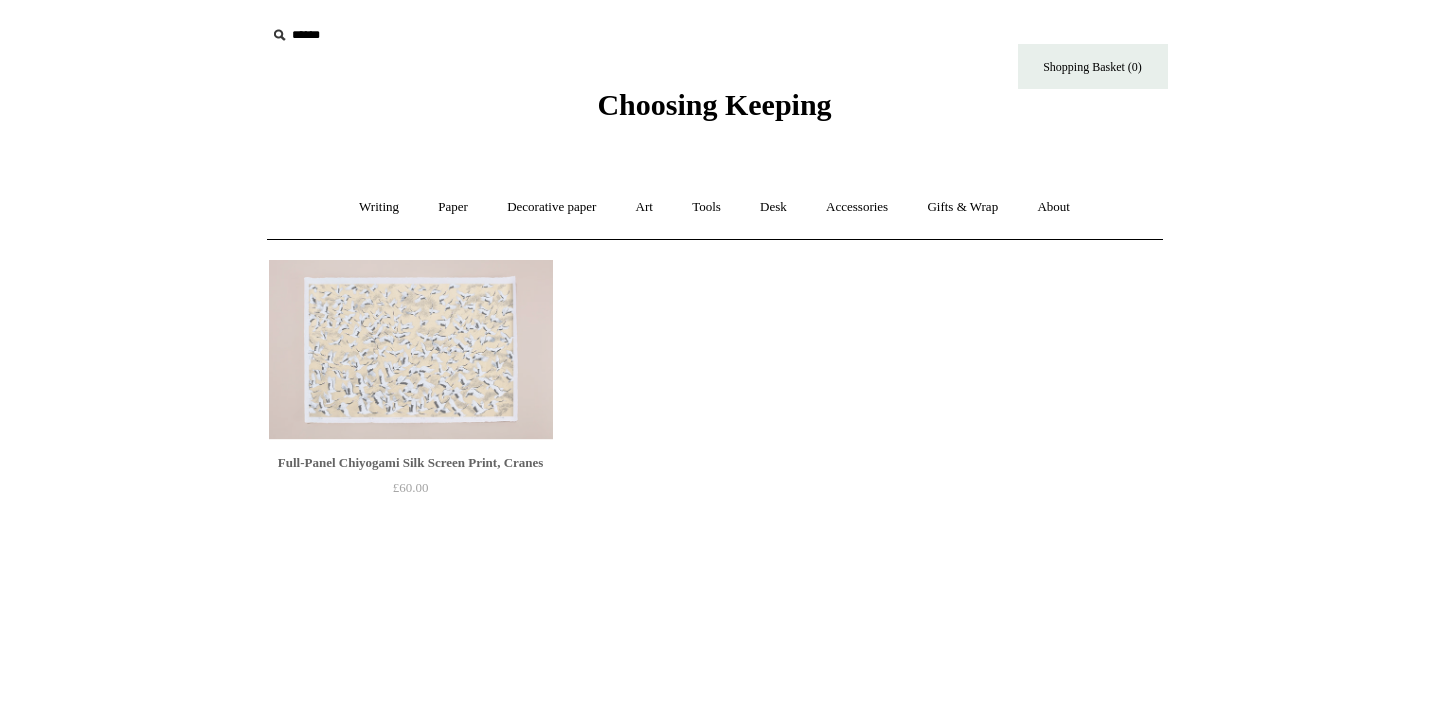 scroll, scrollTop: 0, scrollLeft: 0, axis: both 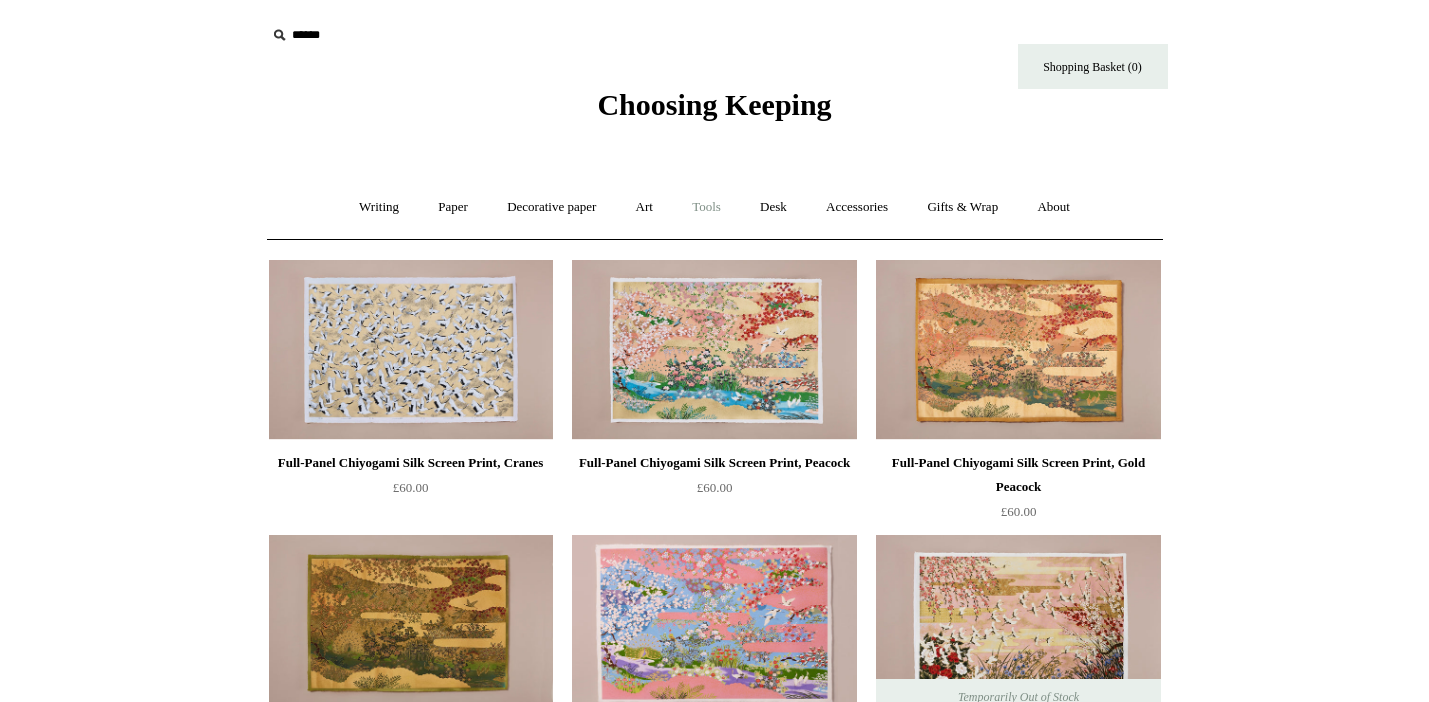 click on "Tools +" at bounding box center [706, 207] 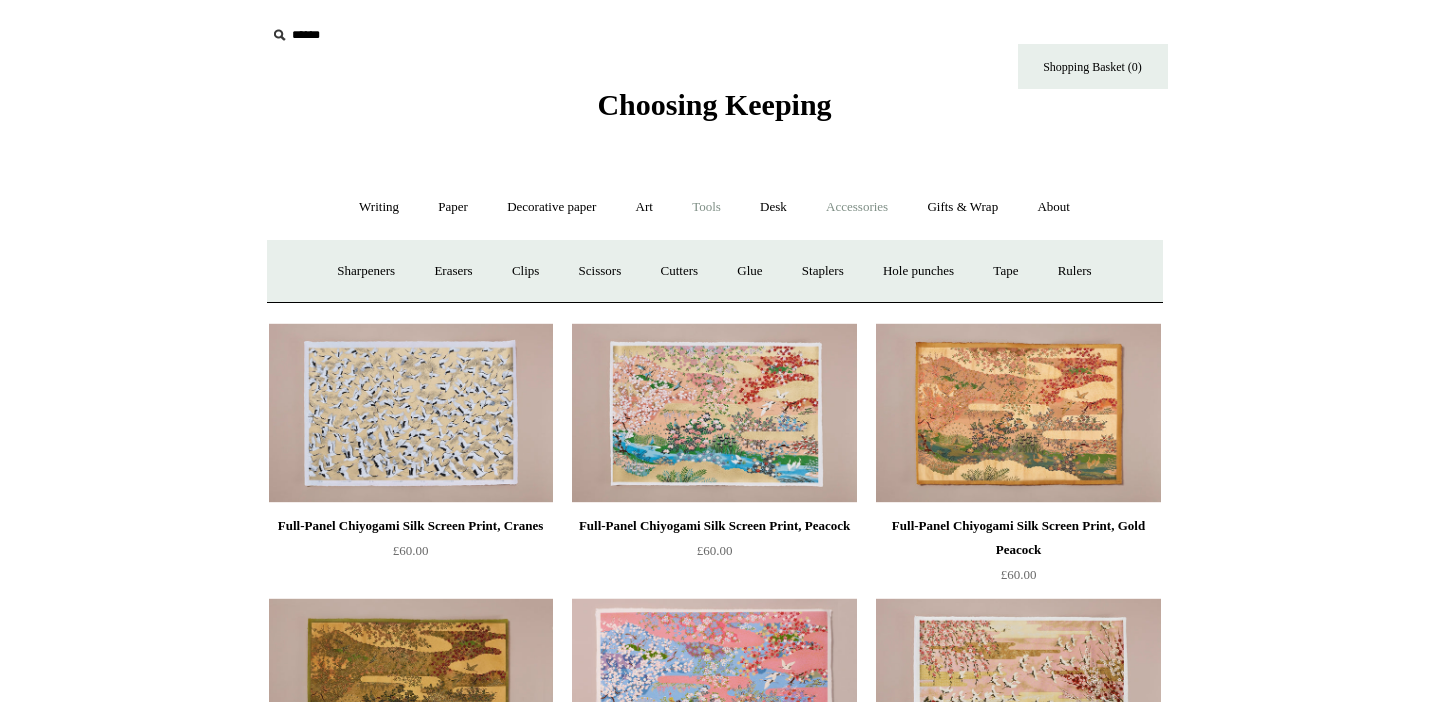 click on "Accessories +" at bounding box center (857, 207) 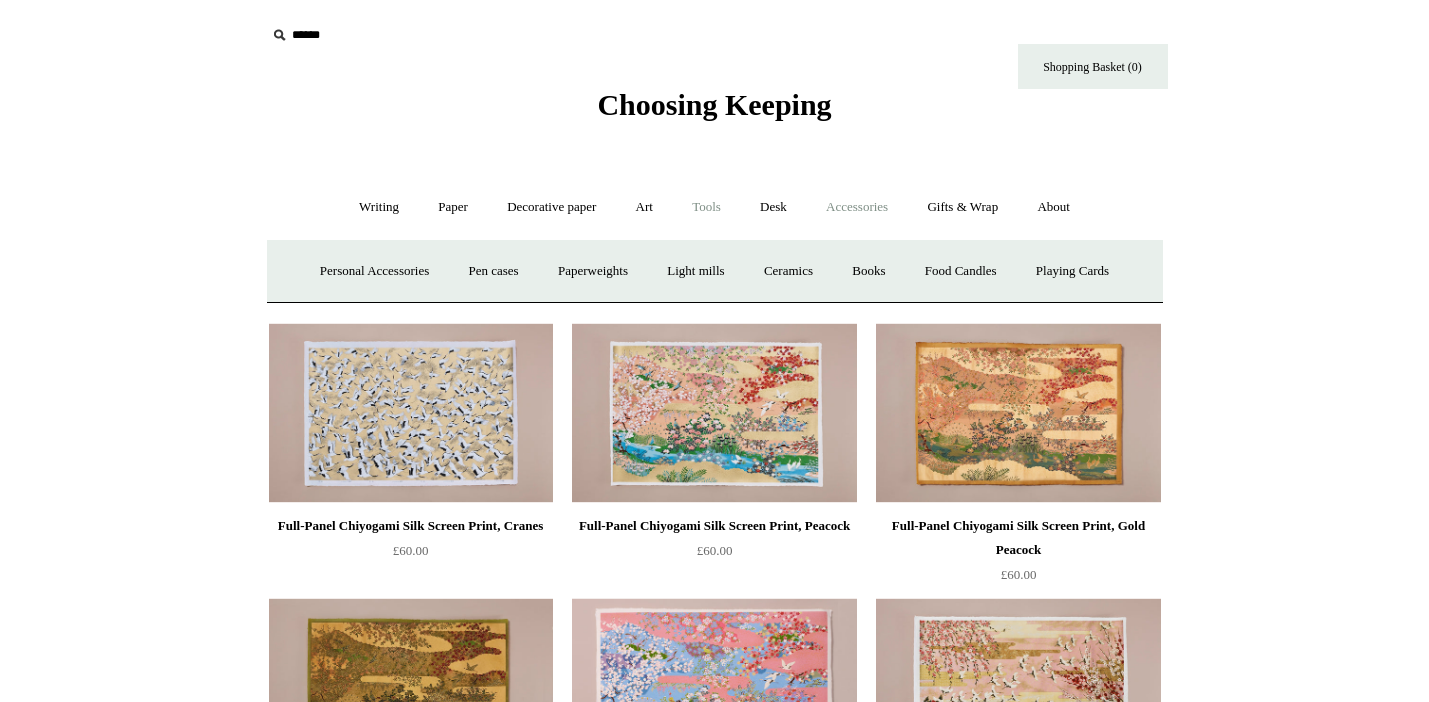 click on "Tools +" at bounding box center [706, 207] 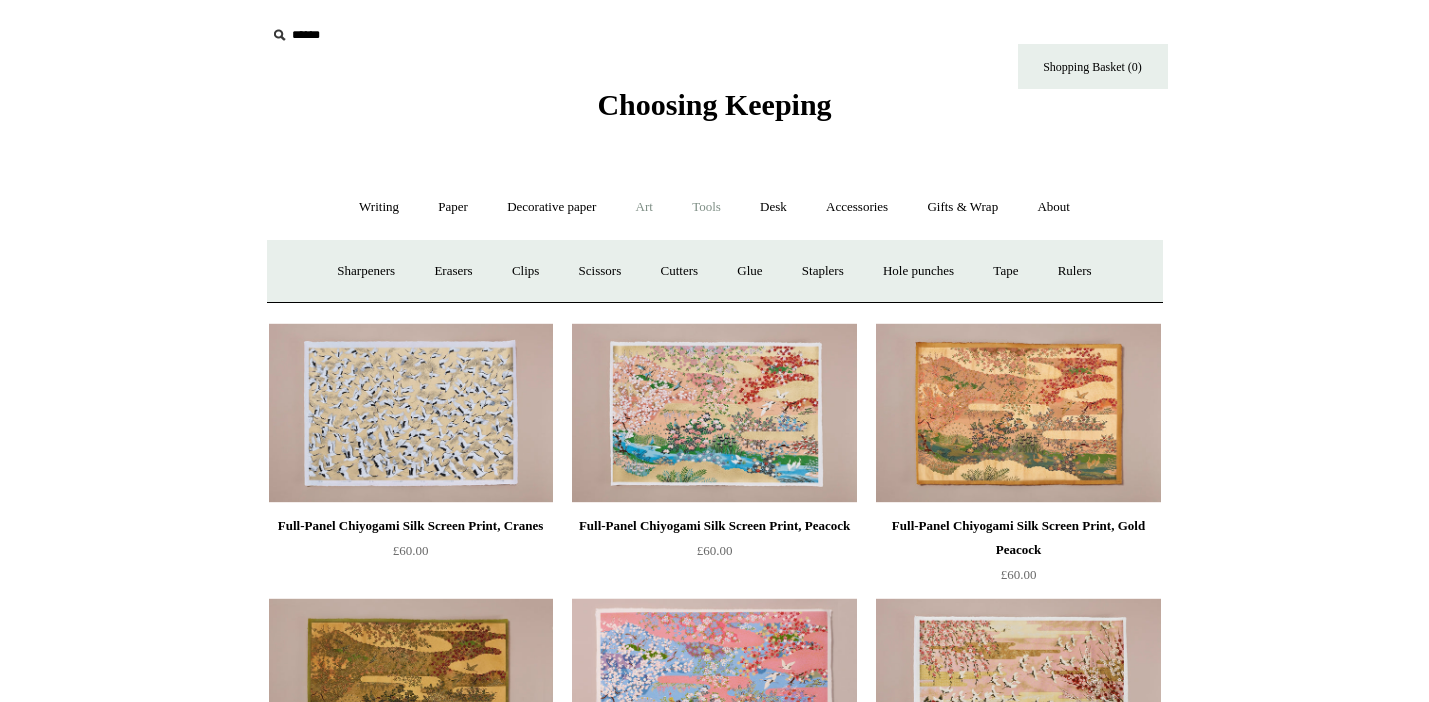 click on "Art +" at bounding box center (644, 207) 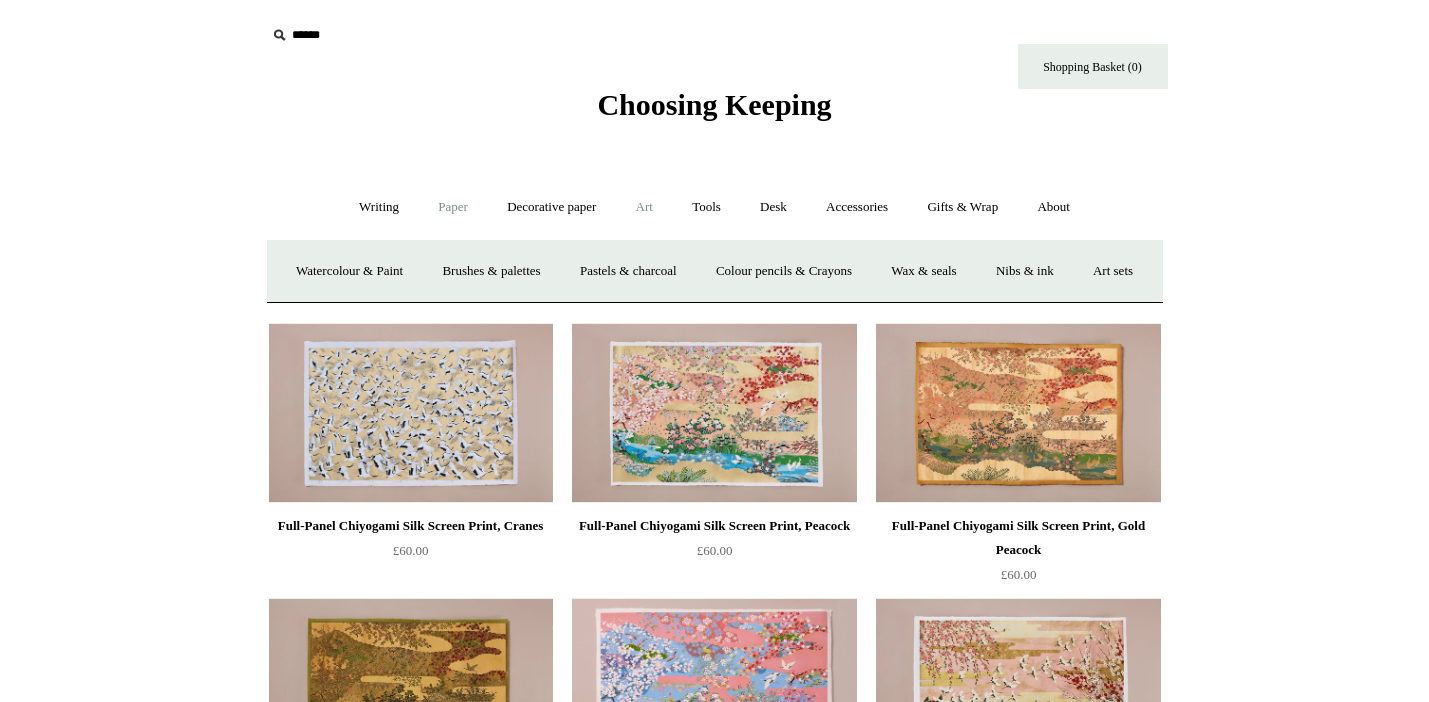 click on "Paper +" at bounding box center [453, 207] 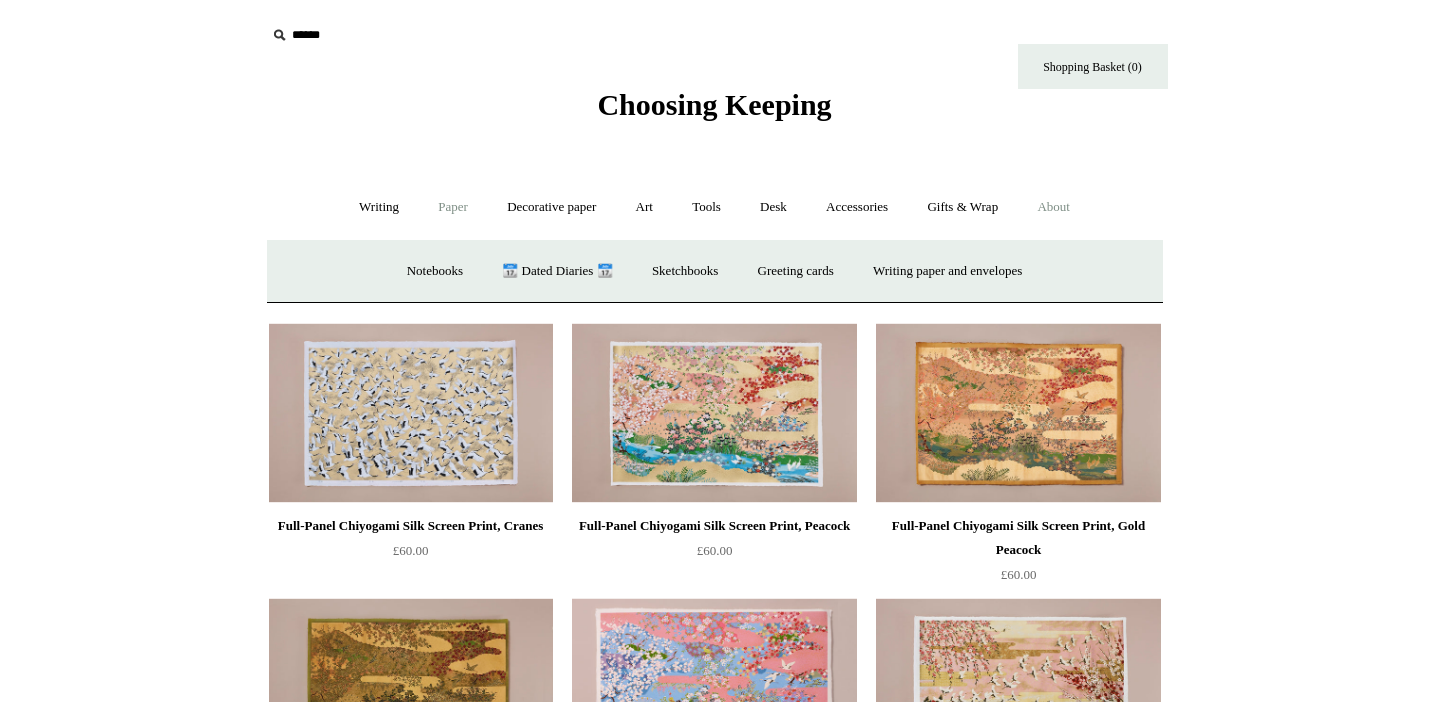 click on "About +" at bounding box center (1053, 207) 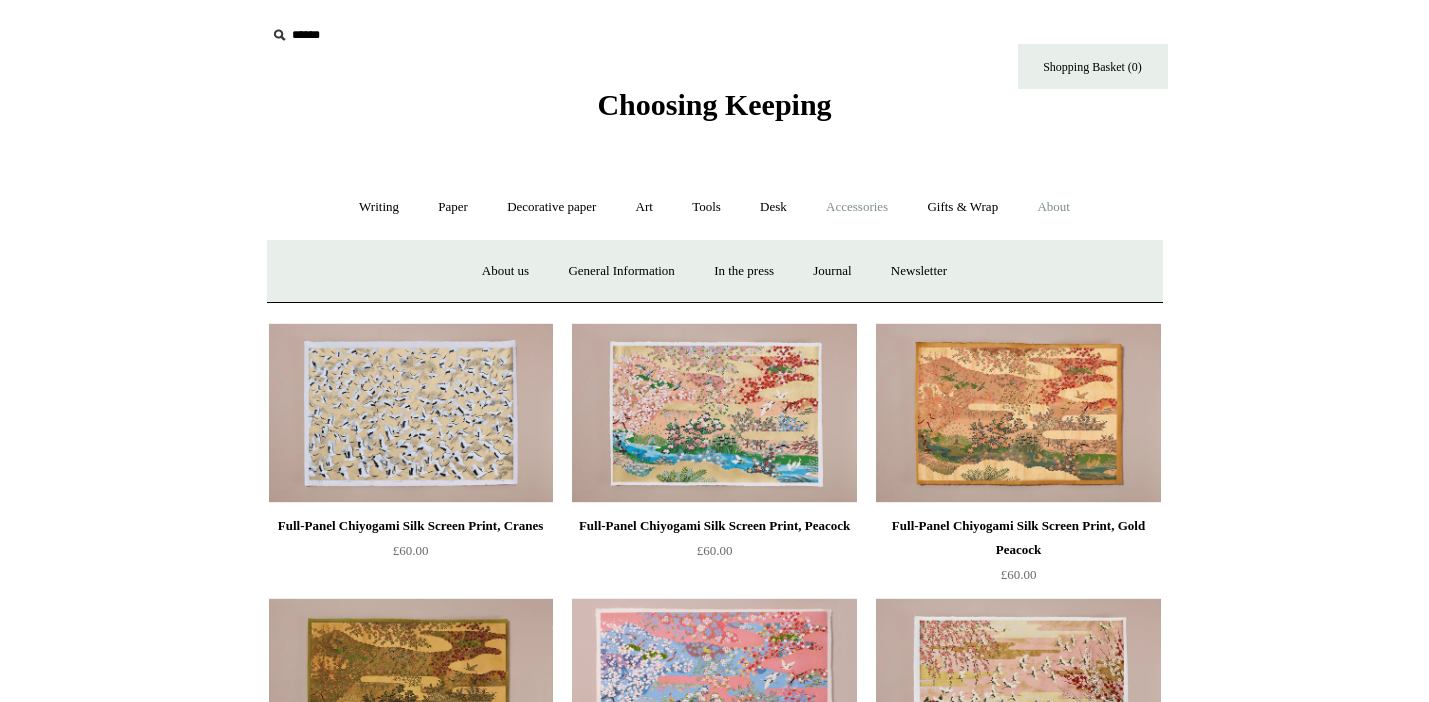 click on "Accessories +" at bounding box center (857, 207) 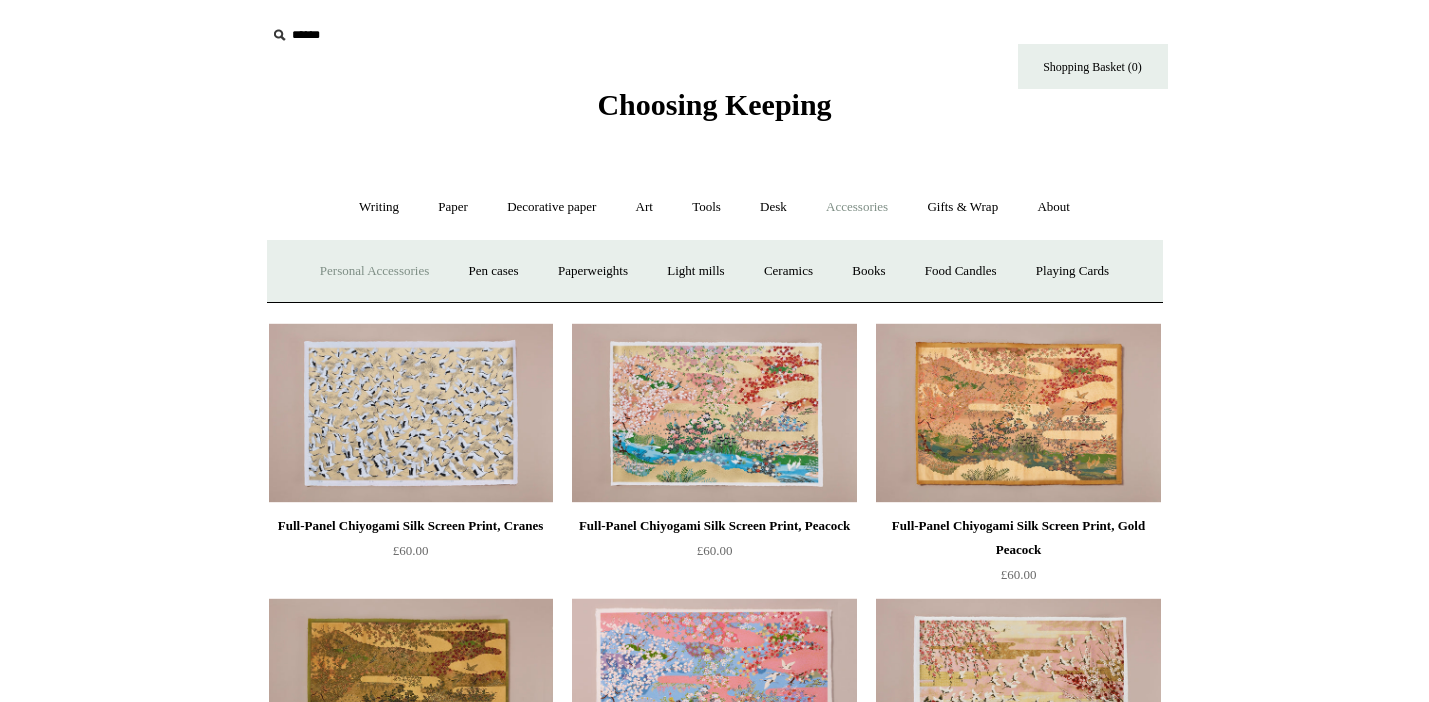 click on "Personal Accessories +" at bounding box center [374, 271] 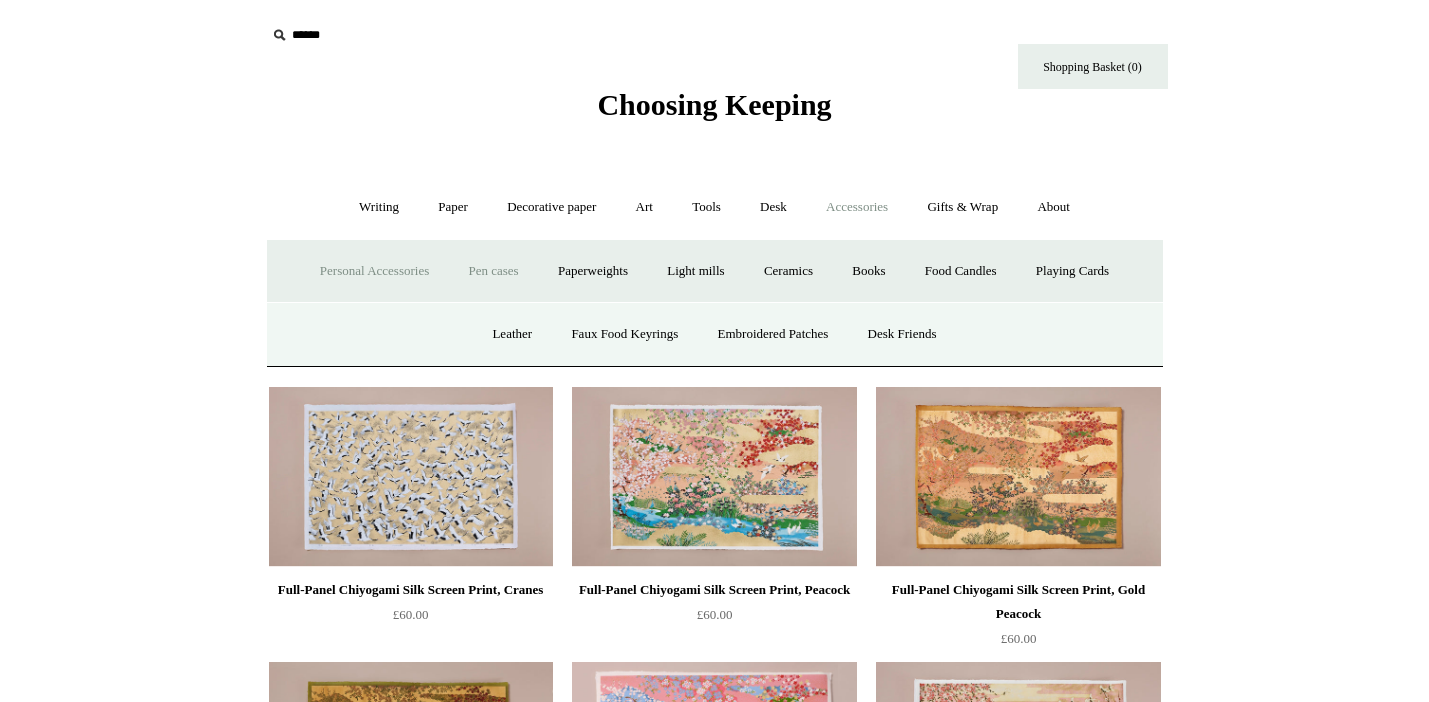 click on "Pen cases" at bounding box center [493, 271] 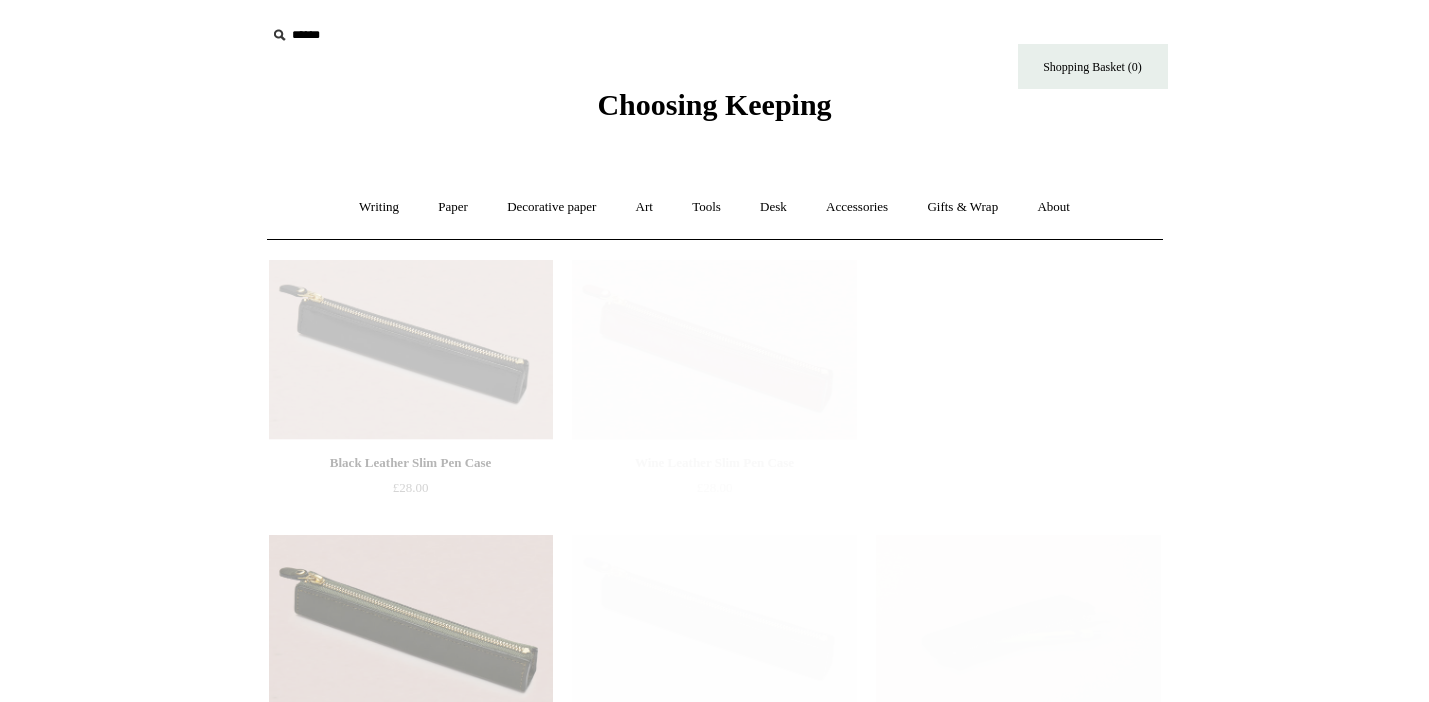 scroll, scrollTop: 0, scrollLeft: 0, axis: both 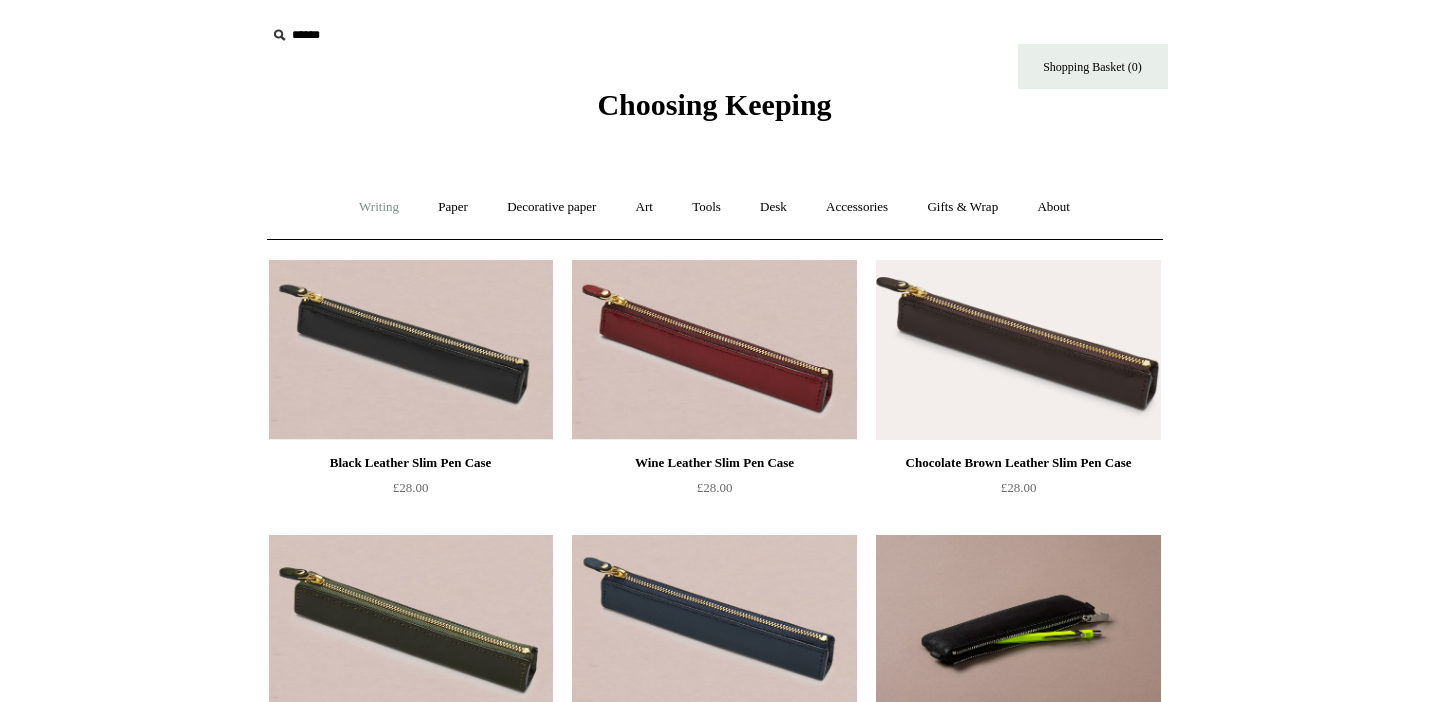 click on "Writing +" at bounding box center (379, 207) 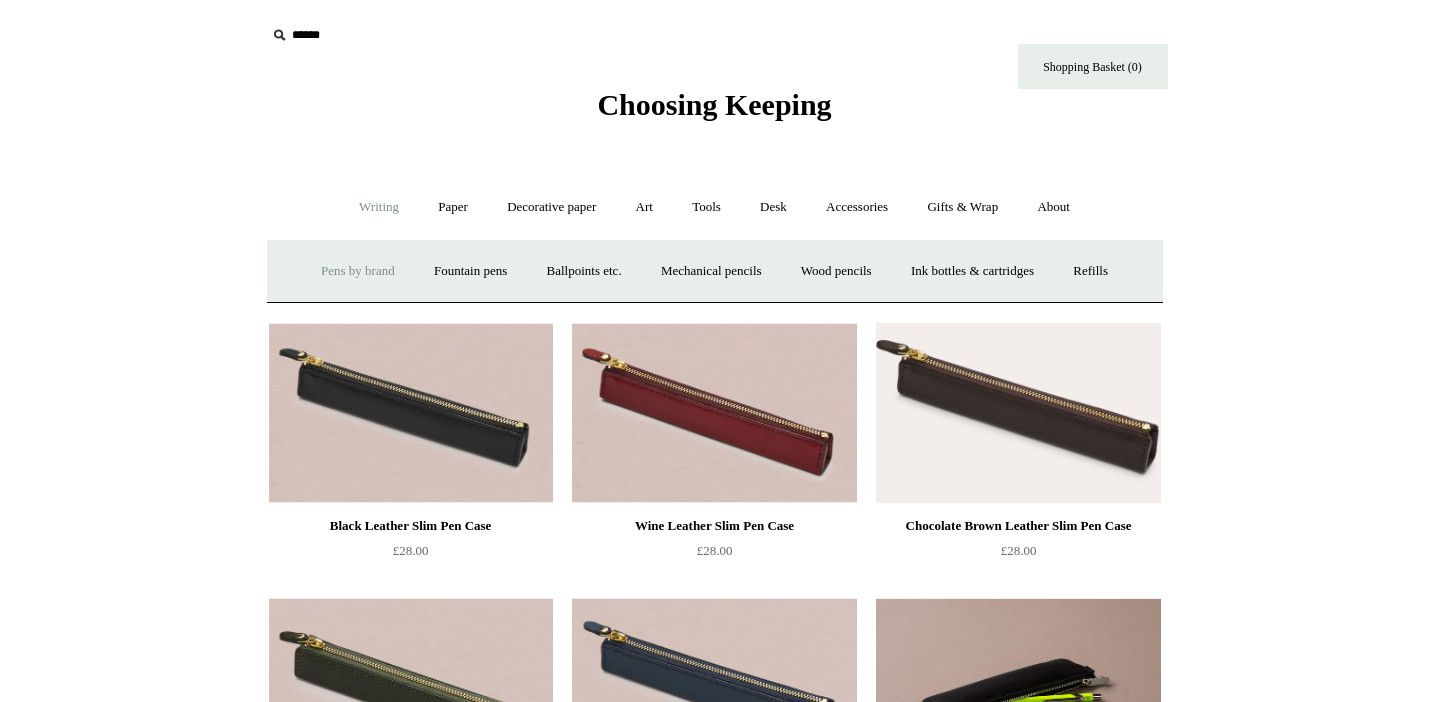 click on "Pens by brand +" at bounding box center (358, 271) 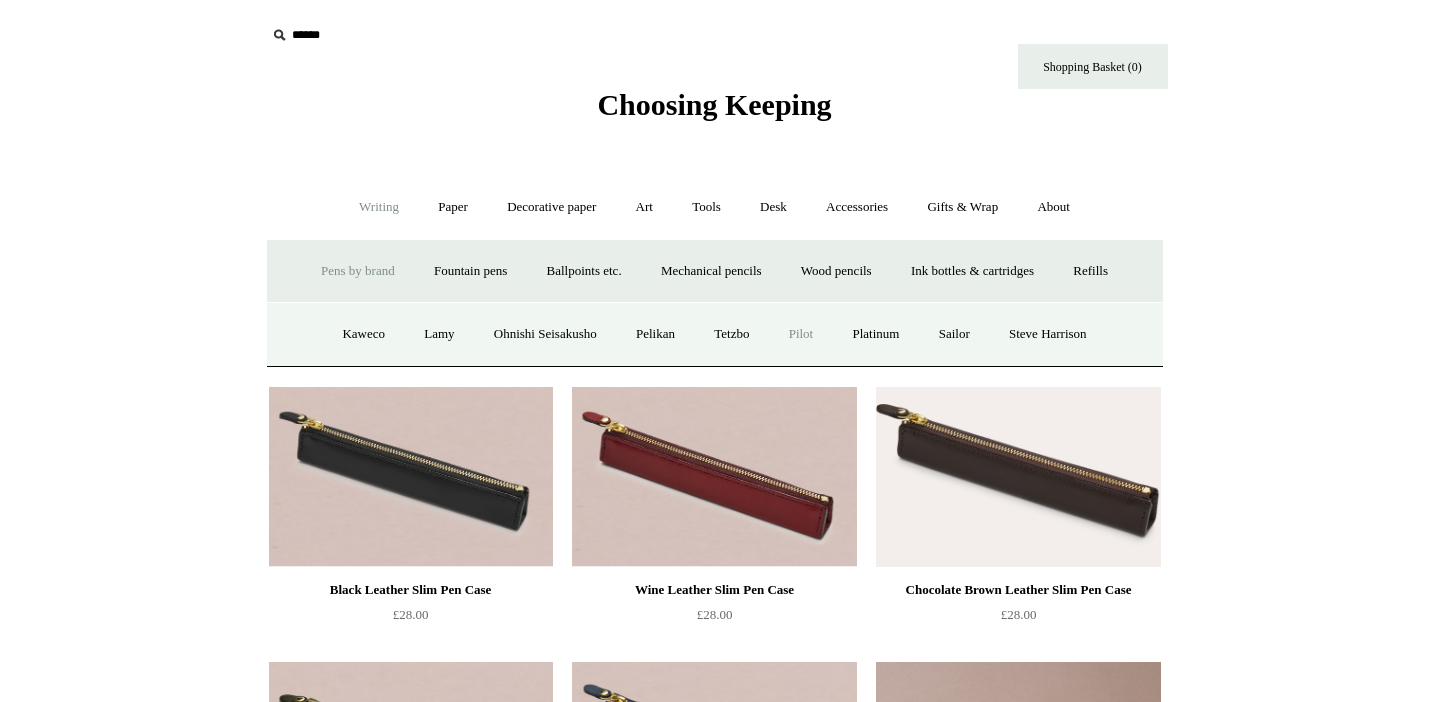 click on "Pilot" at bounding box center [801, 334] 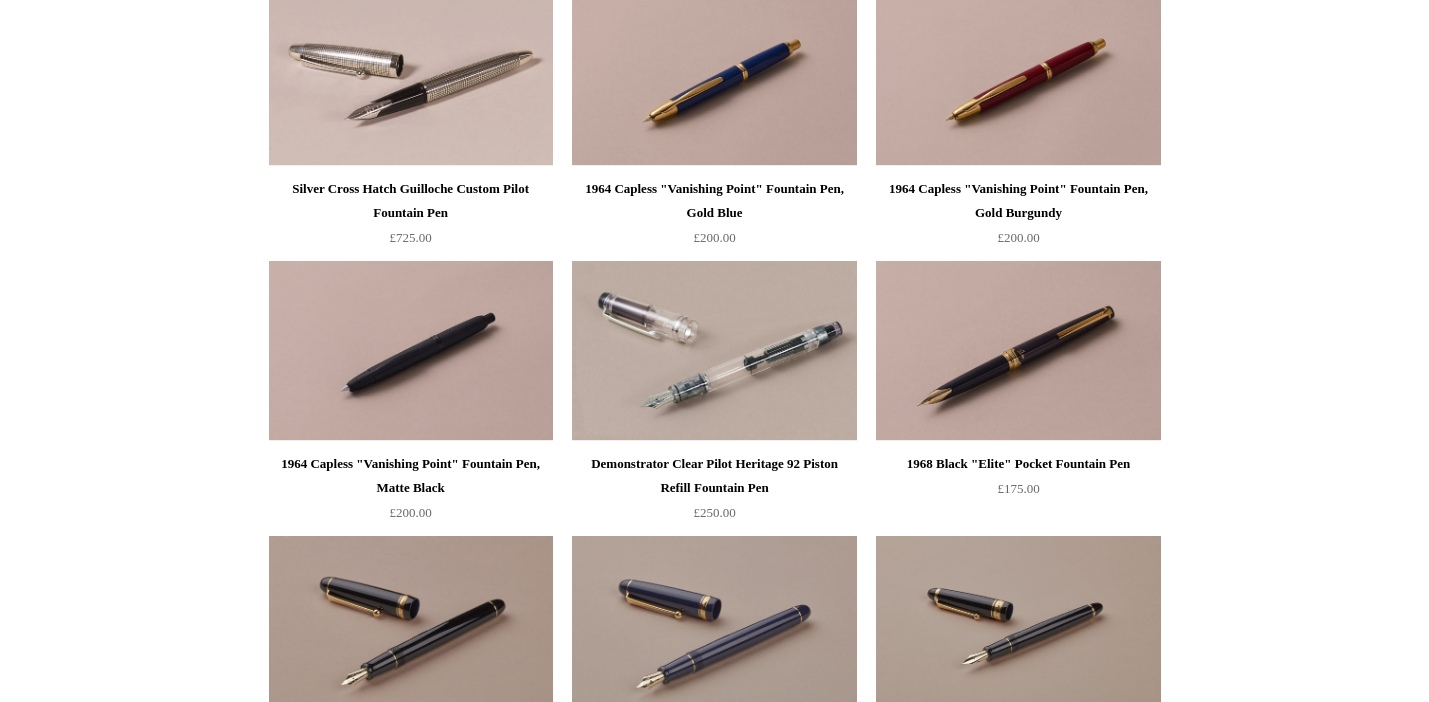 scroll, scrollTop: 0, scrollLeft: 0, axis: both 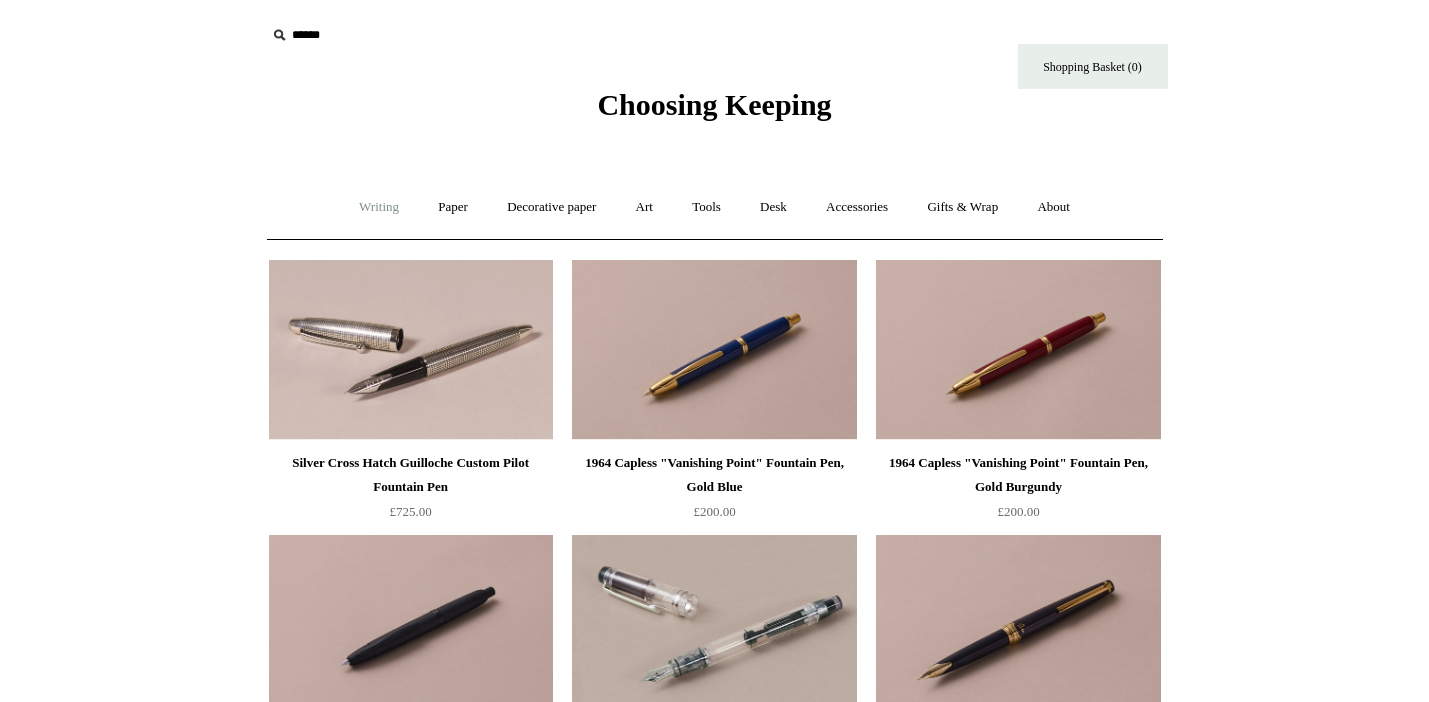 click on "Writing +" at bounding box center [379, 207] 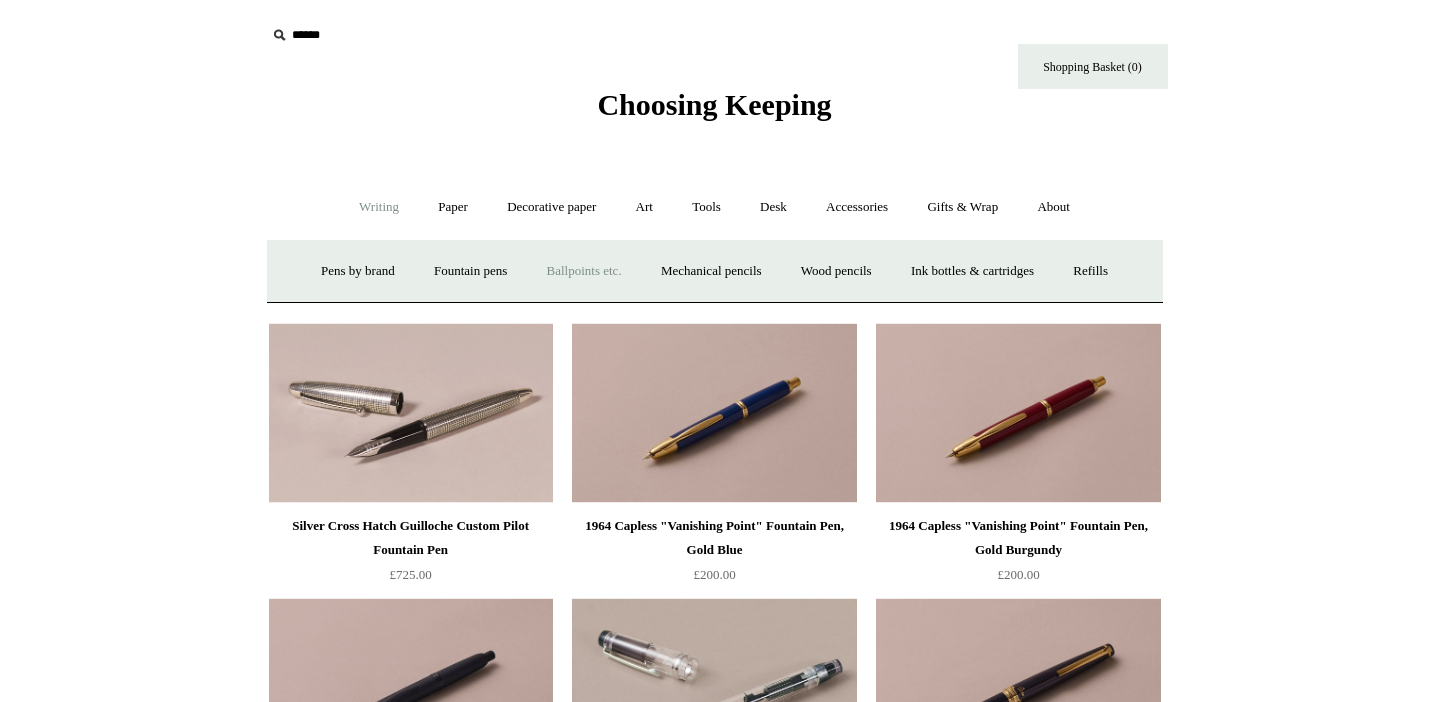 click on "Ballpoints etc. +" at bounding box center [584, 271] 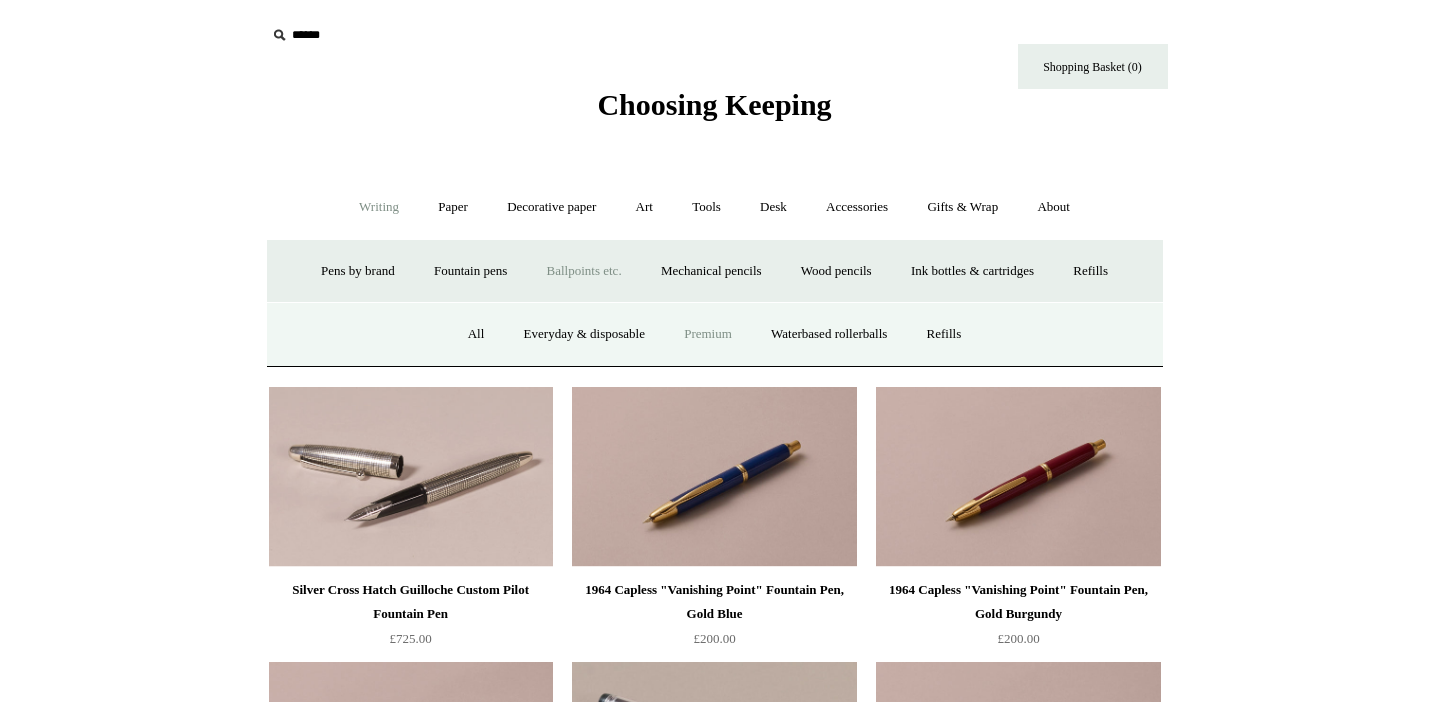 click on "Premium" at bounding box center (708, 334) 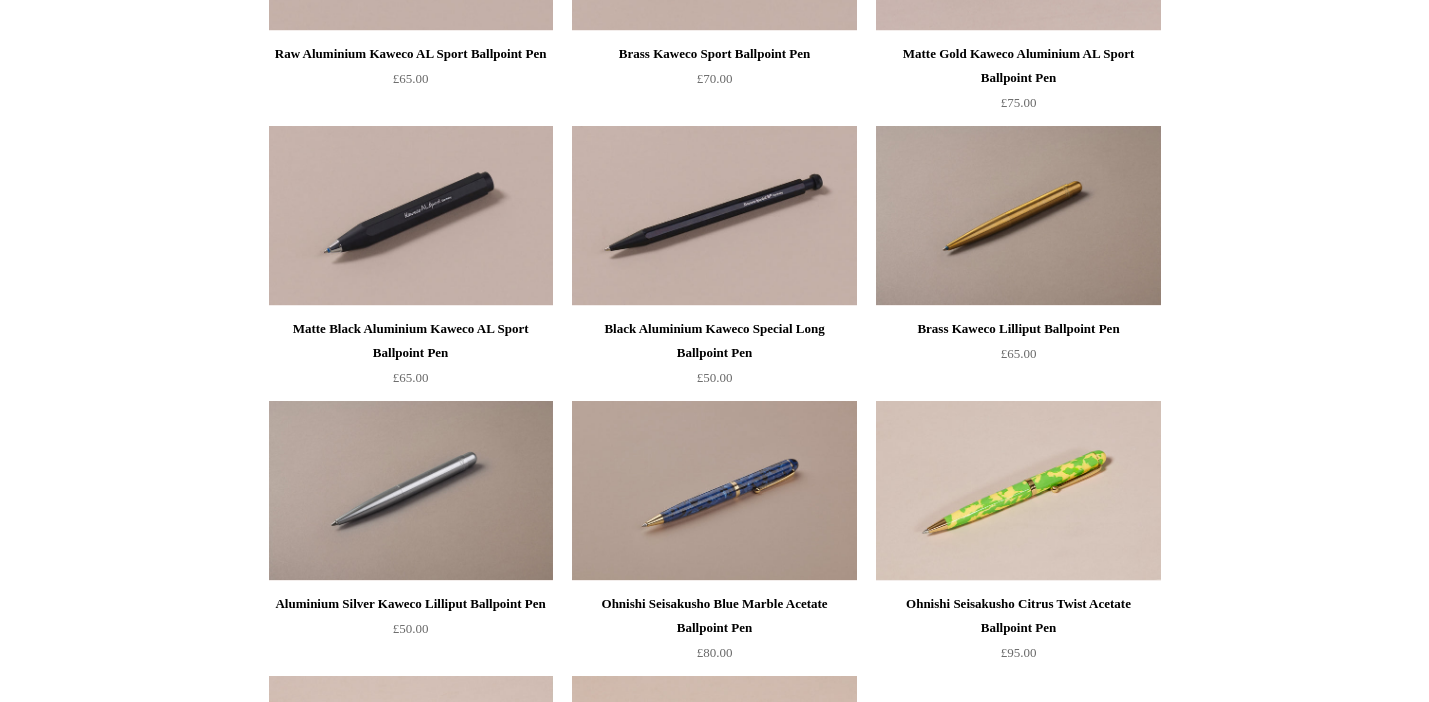 scroll, scrollTop: 536, scrollLeft: 0, axis: vertical 